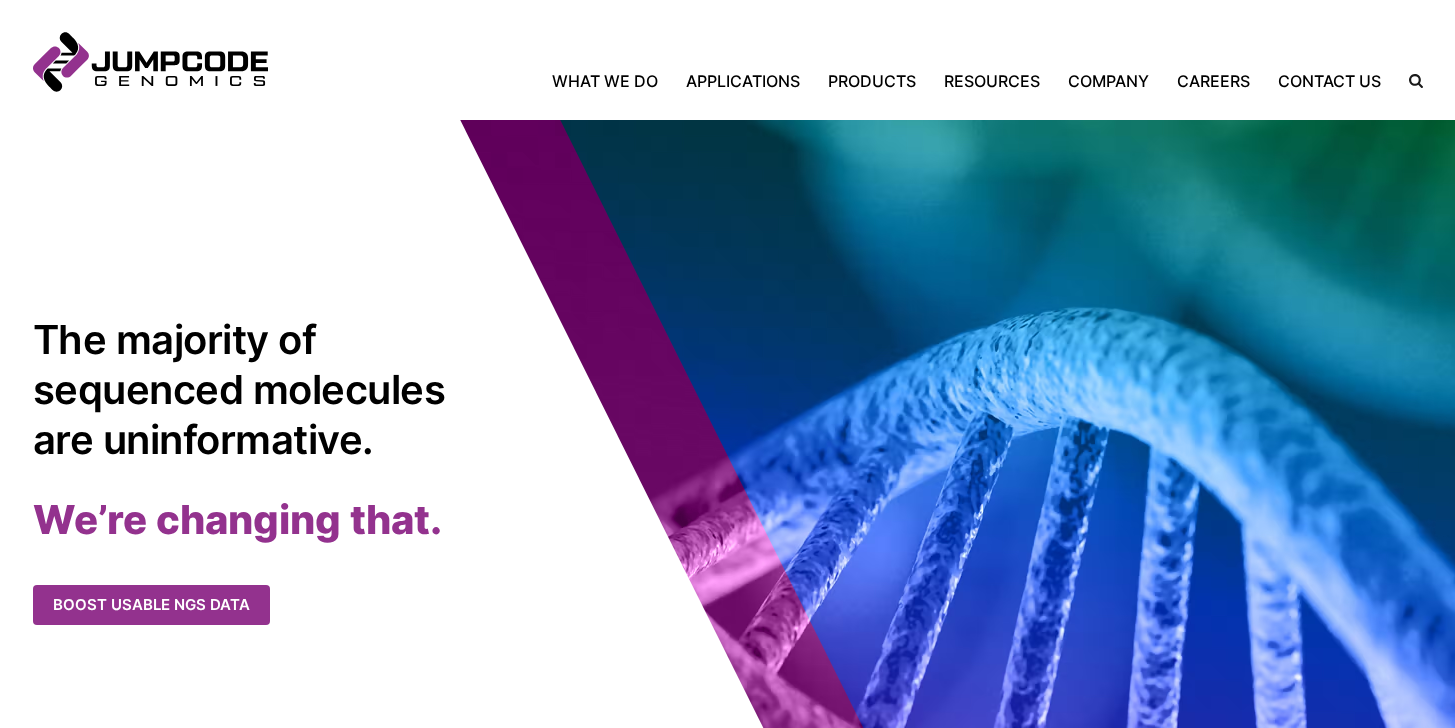 scroll, scrollTop: 0, scrollLeft: 0, axis: both 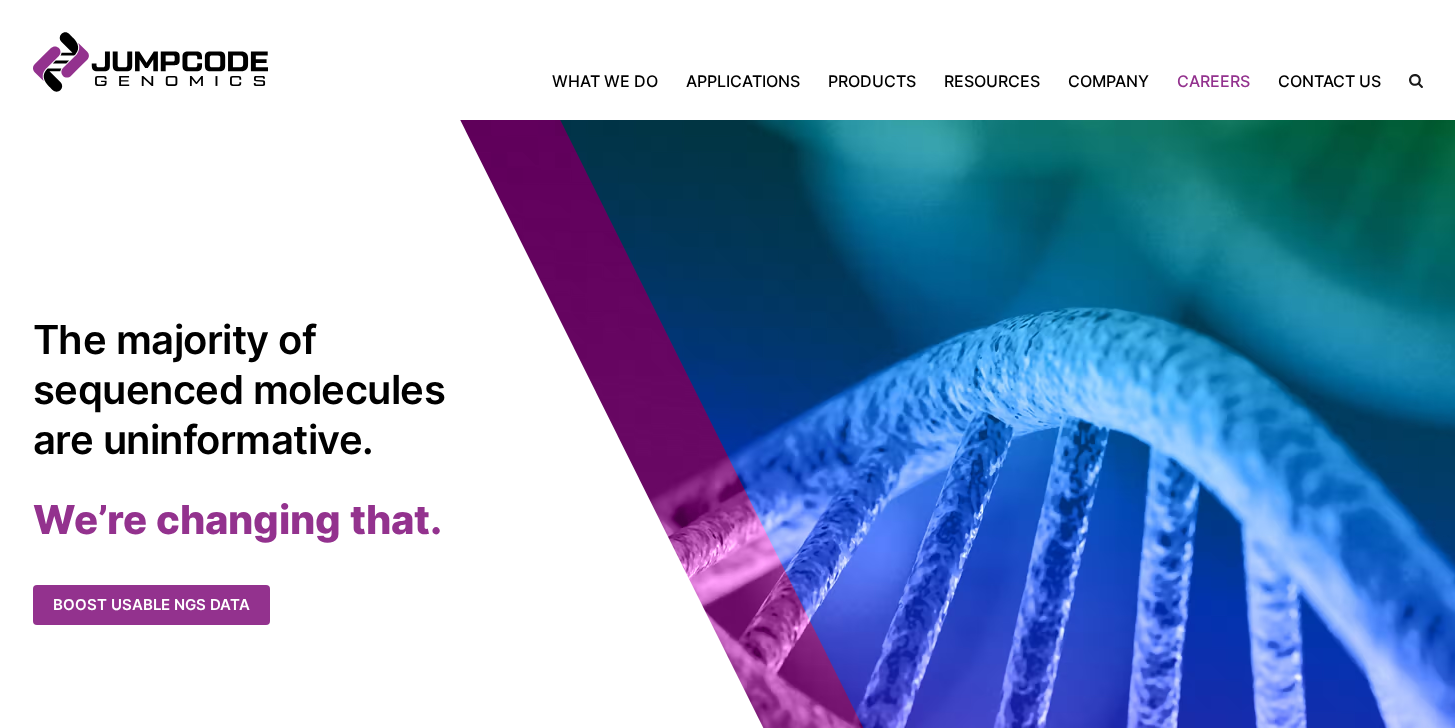 click on "Careers" at bounding box center (1213, 81) 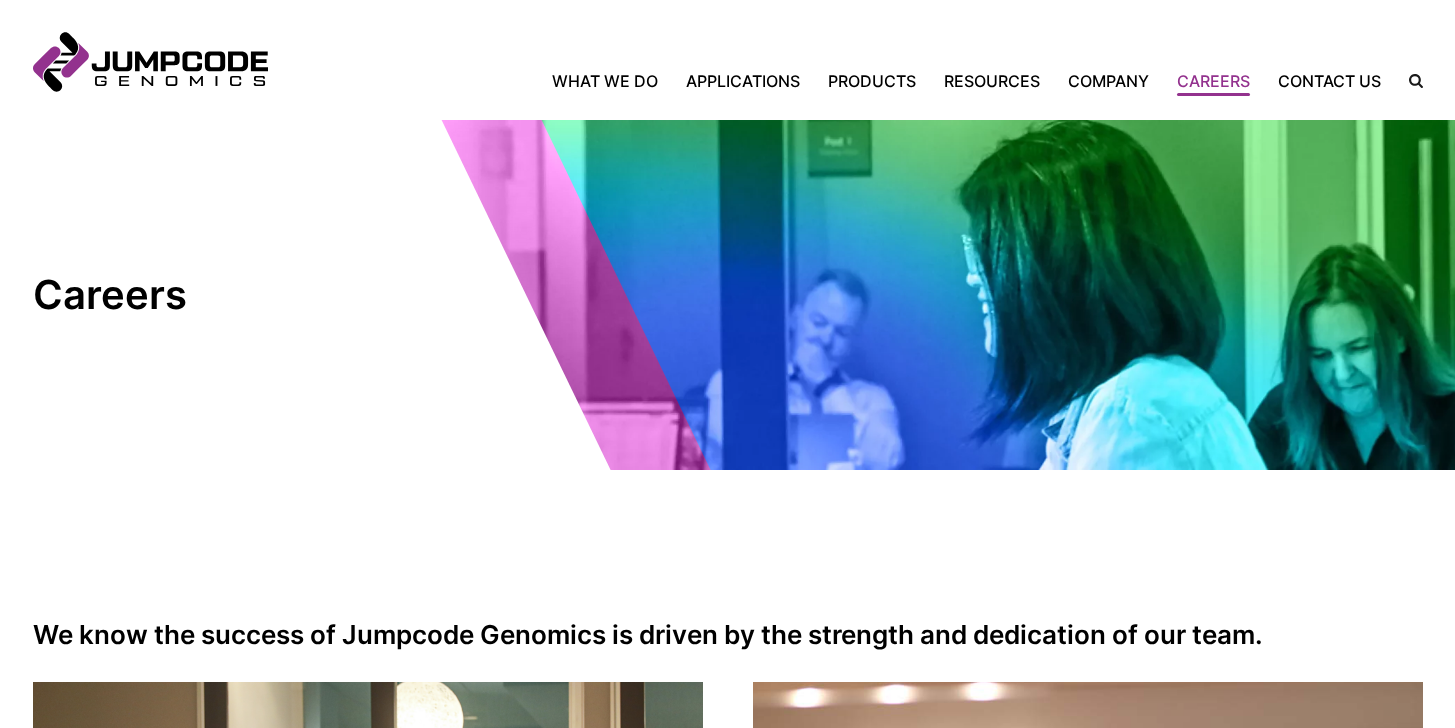 scroll, scrollTop: 0, scrollLeft: 0, axis: both 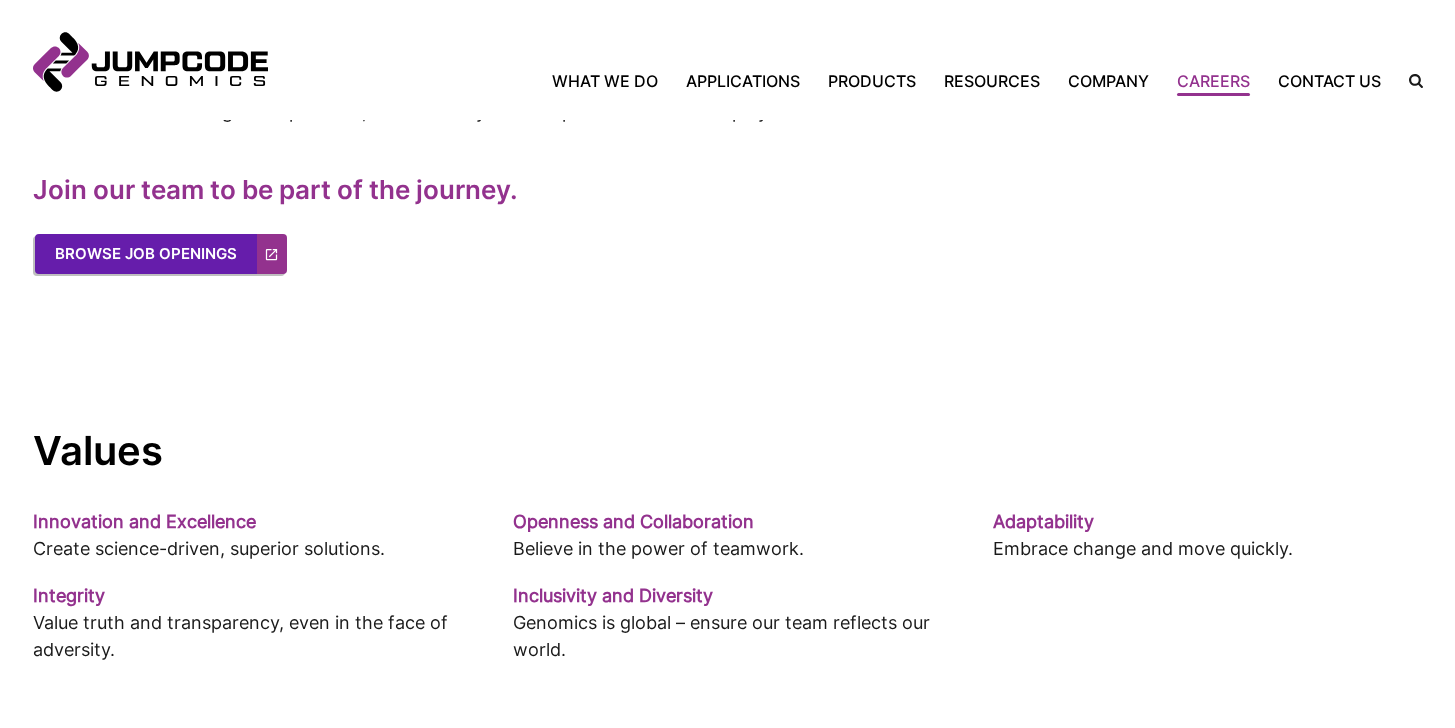 click on "Browse Job Openings" 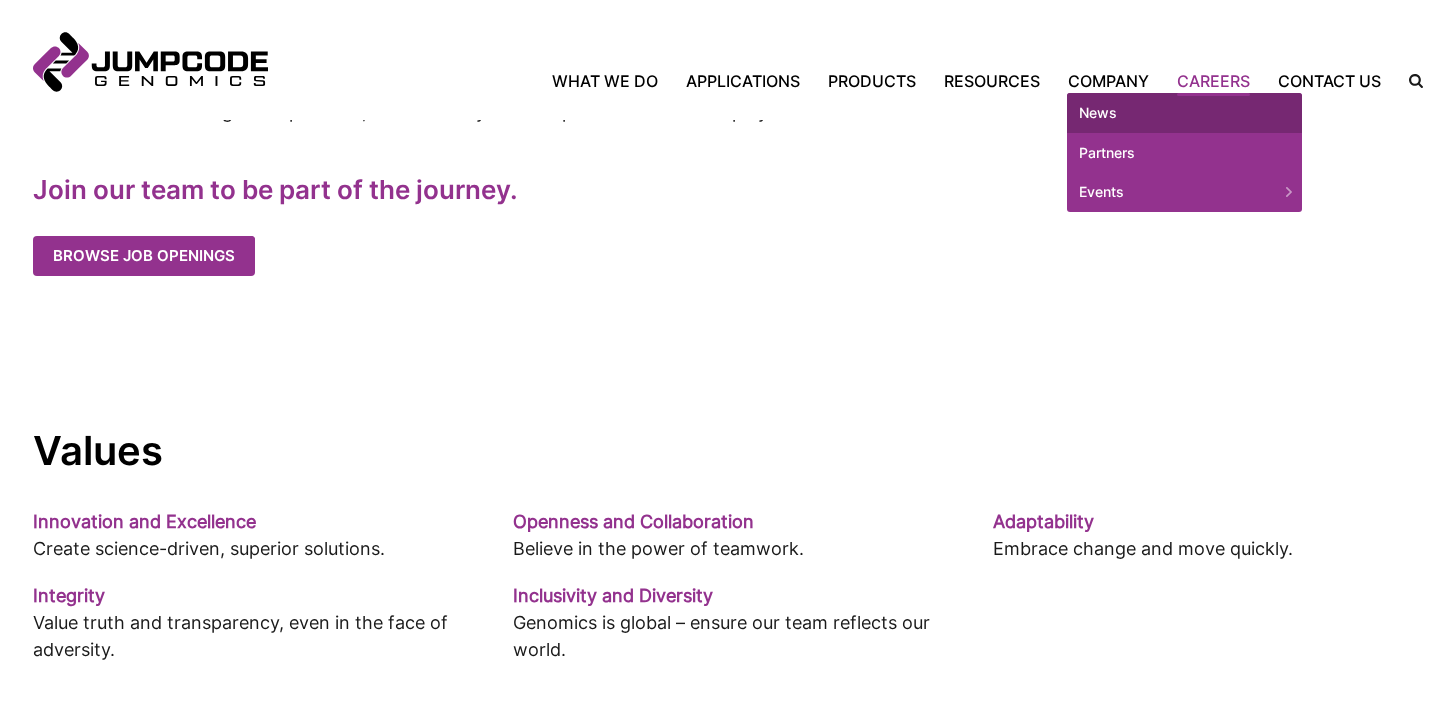 click on "News" at bounding box center (1184, 113) 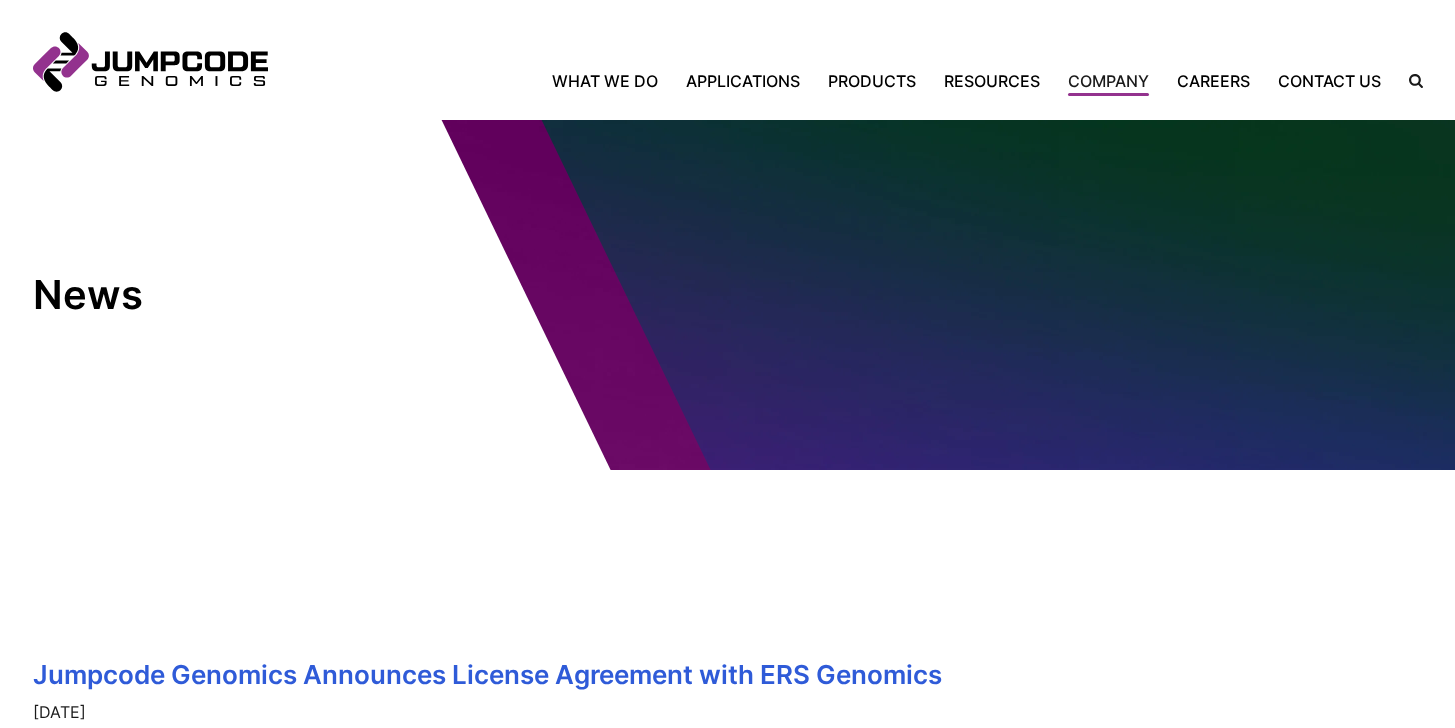 scroll, scrollTop: 0, scrollLeft: 0, axis: both 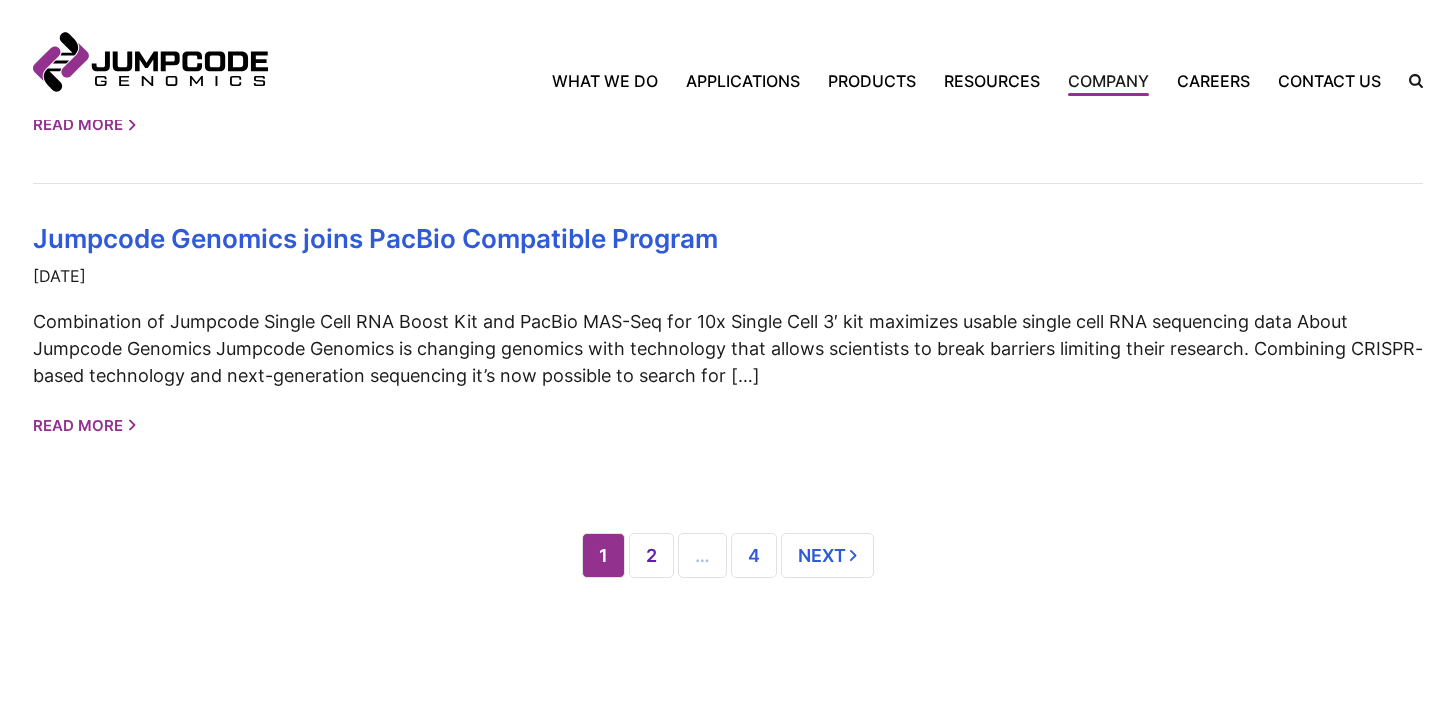 click on "2" 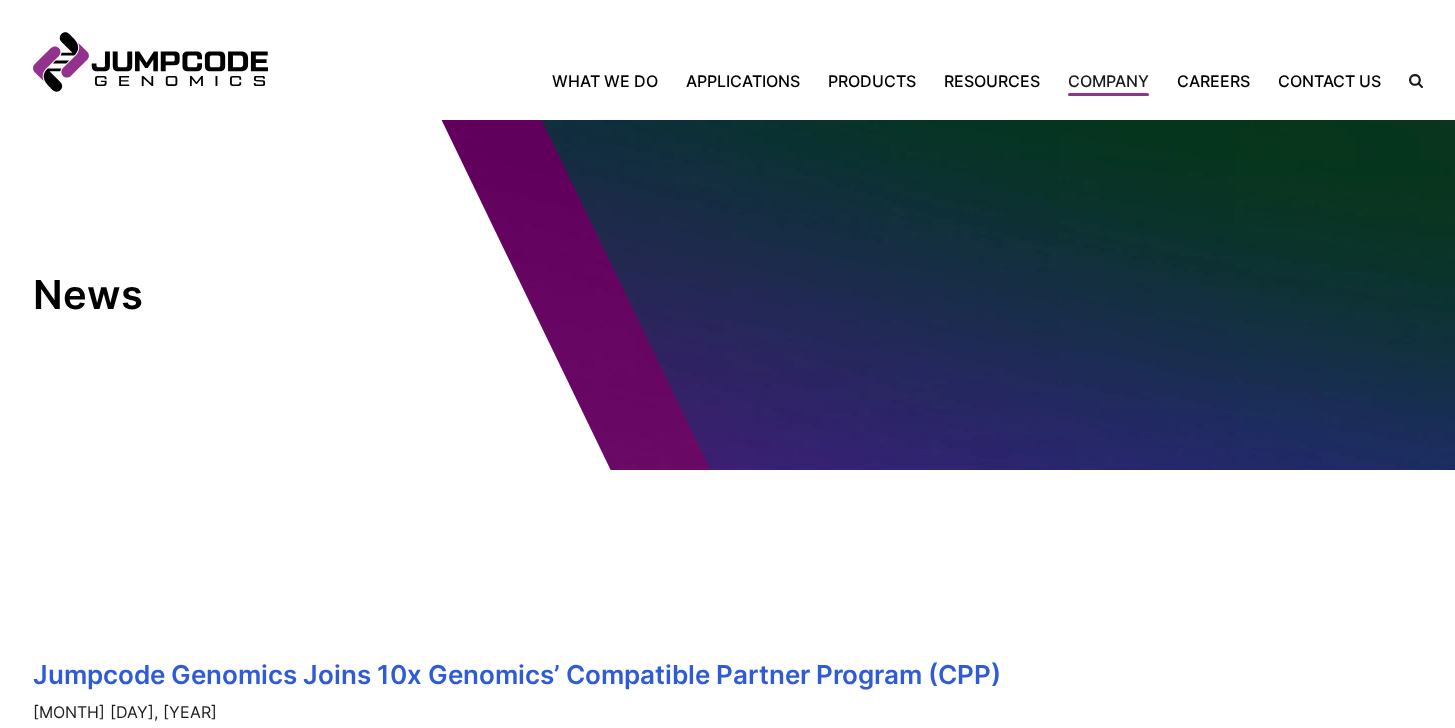 scroll, scrollTop: 0, scrollLeft: 0, axis: both 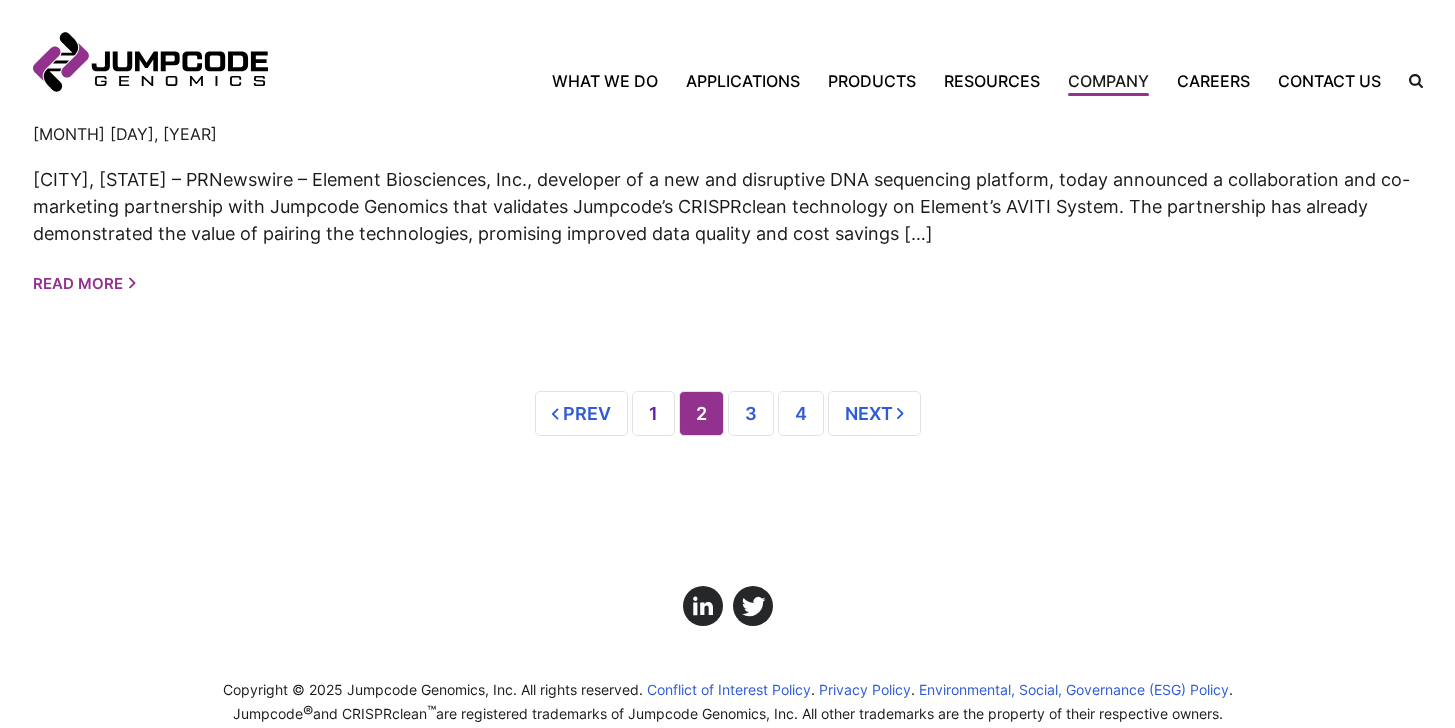 click on "1" 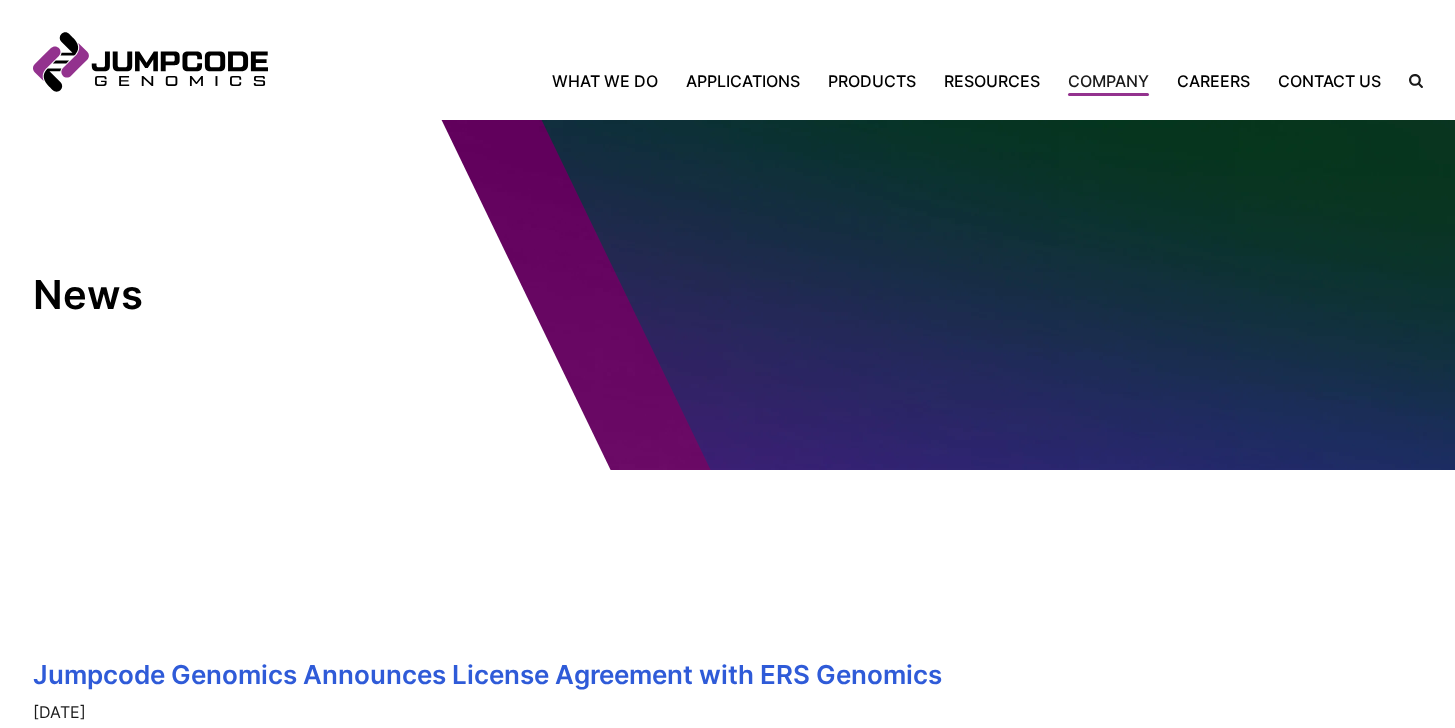 scroll, scrollTop: 0, scrollLeft: 0, axis: both 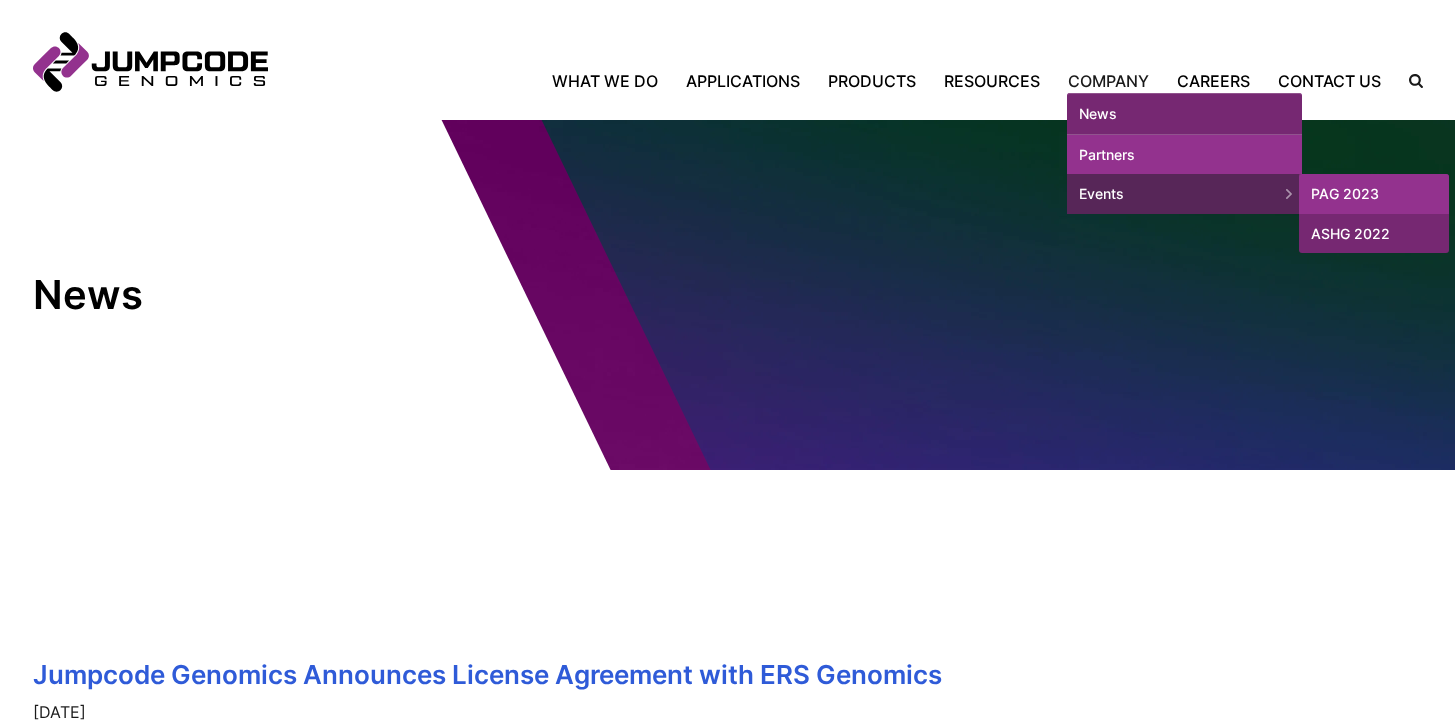 click on "PAG 2023" at bounding box center (1374, 194) 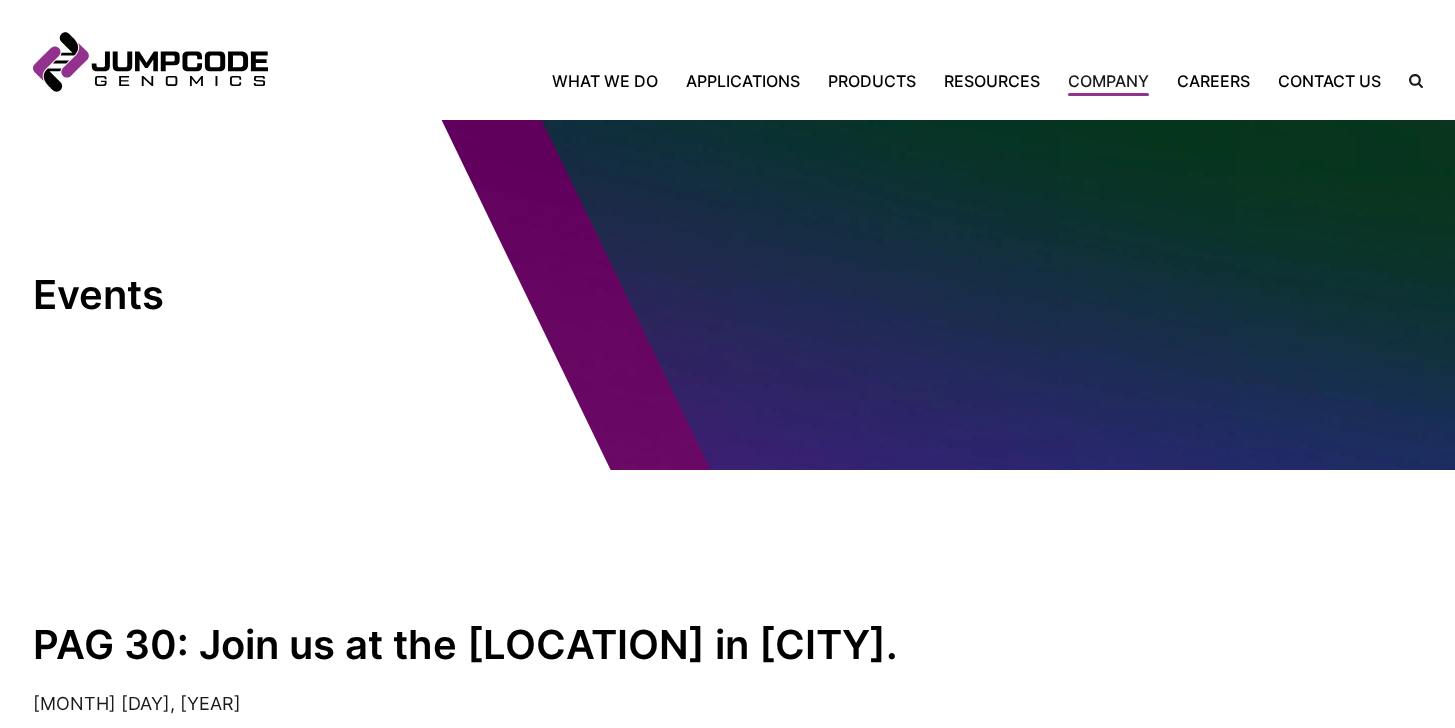 scroll, scrollTop: 0, scrollLeft: 0, axis: both 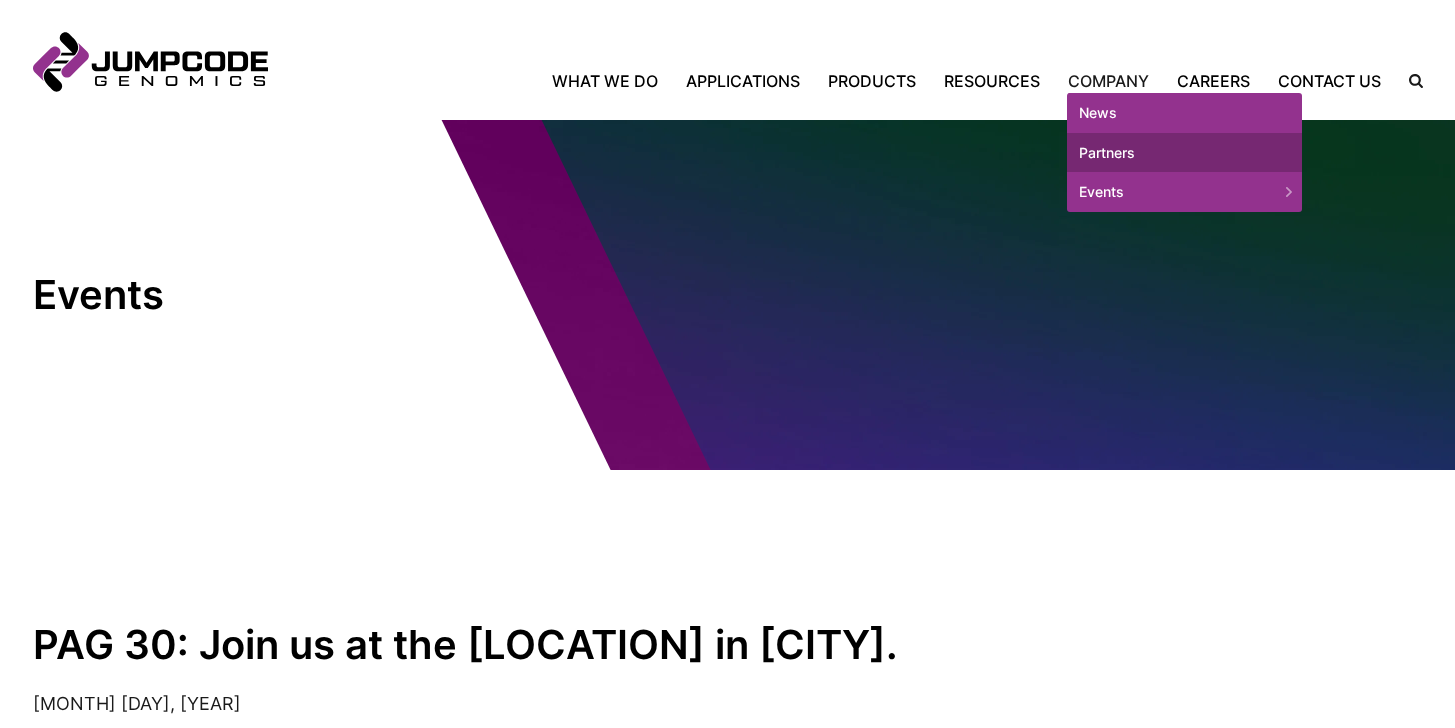 click on "Partners" at bounding box center (1184, 153) 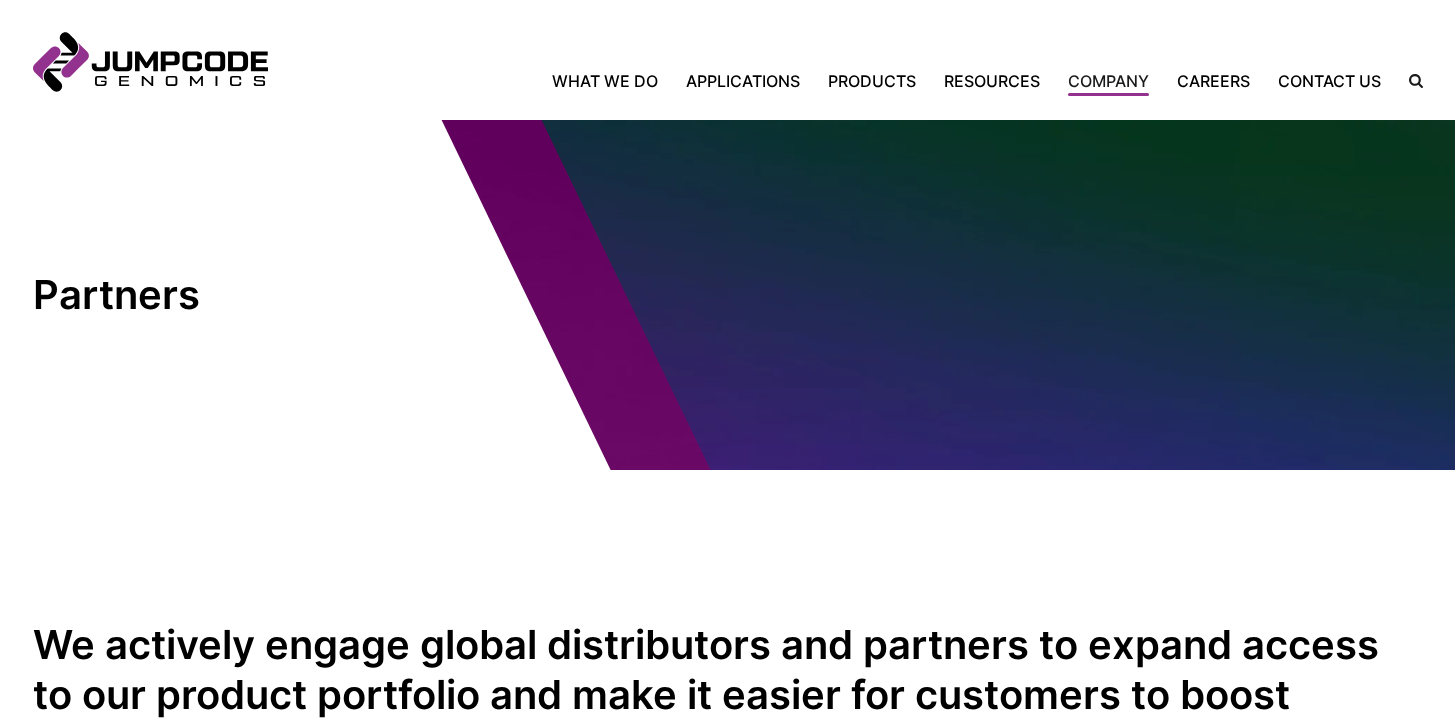 scroll, scrollTop: 0, scrollLeft: 0, axis: both 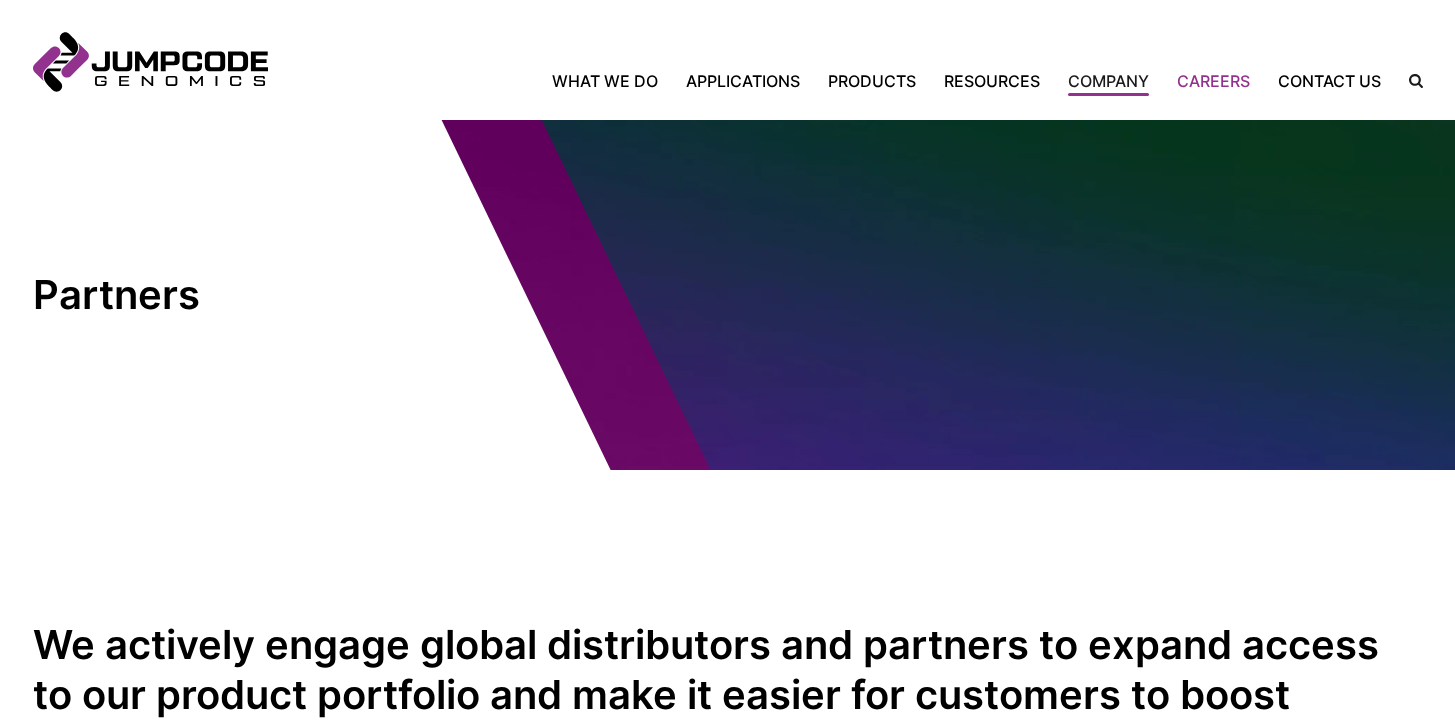 click on "Careers" at bounding box center [1213, 81] 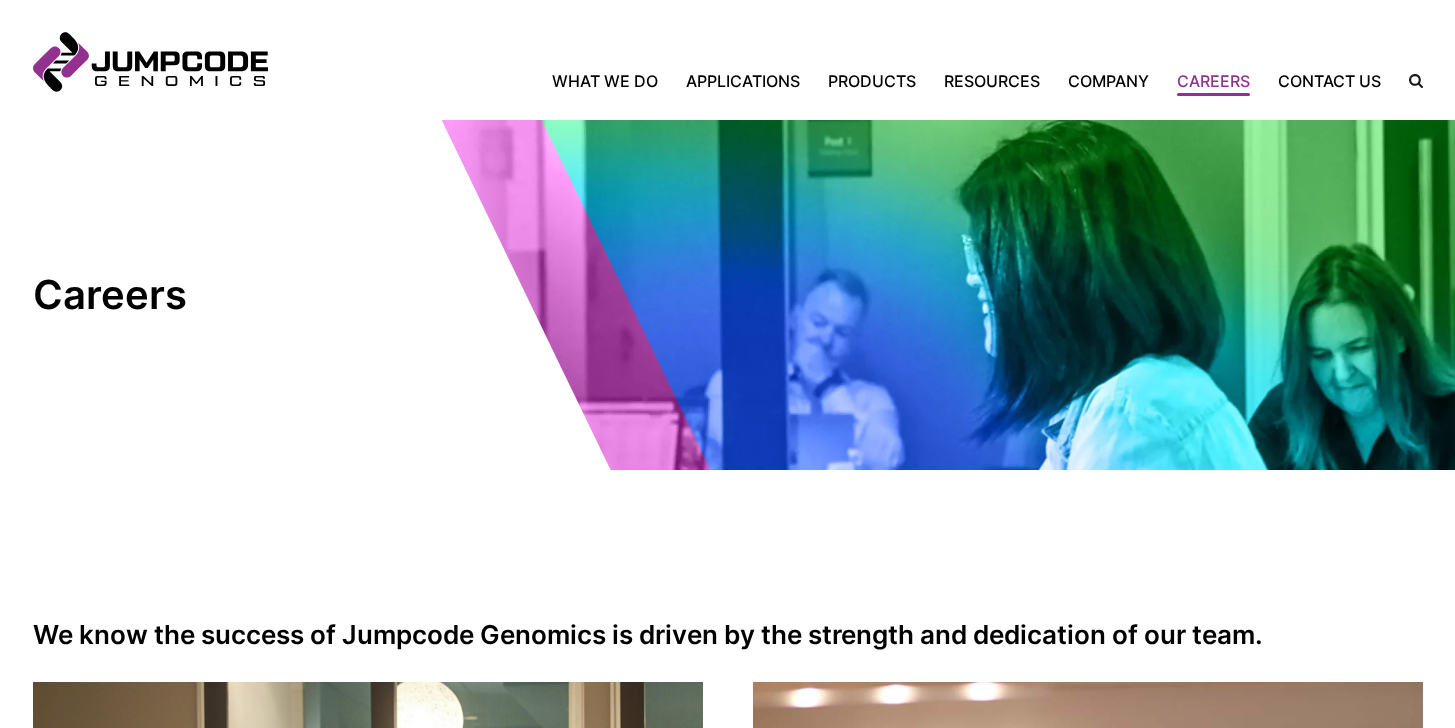 scroll, scrollTop: 0, scrollLeft: 0, axis: both 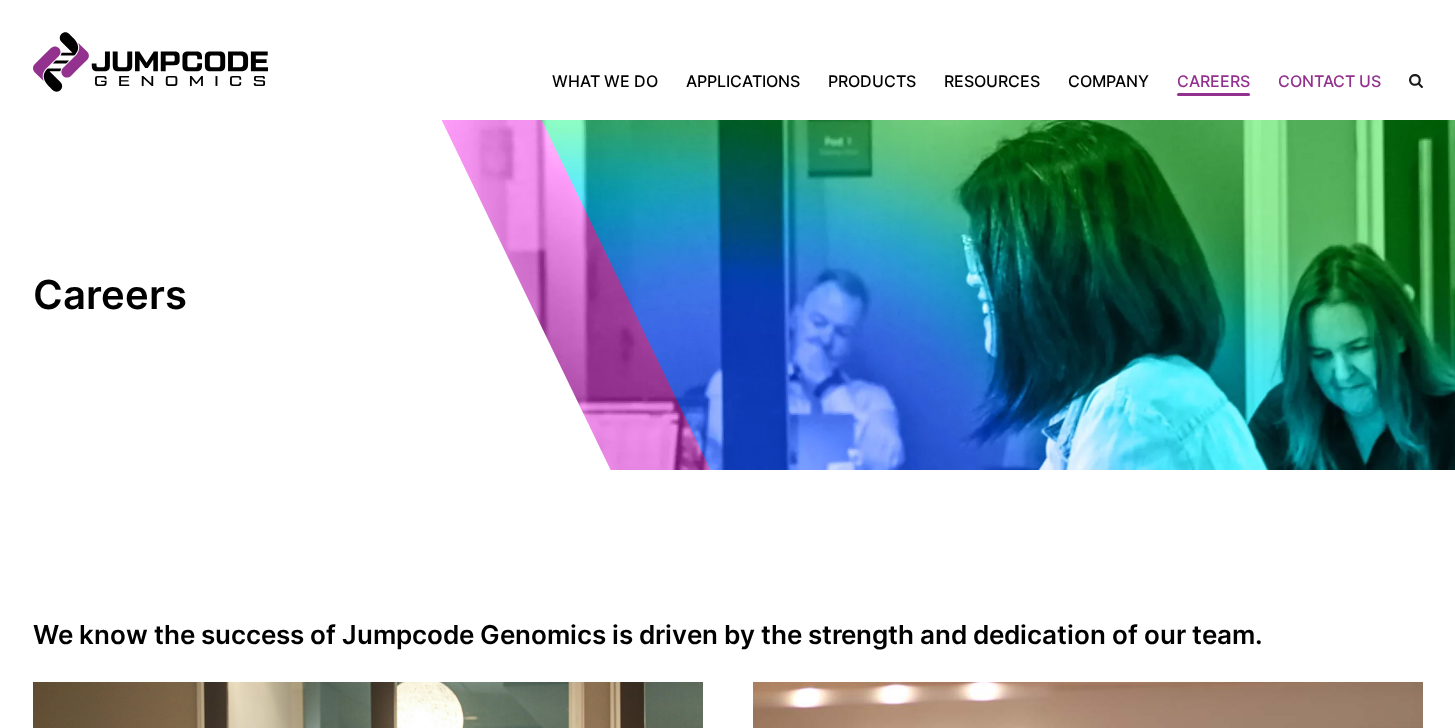 click on "Contact Us" at bounding box center (1329, 81) 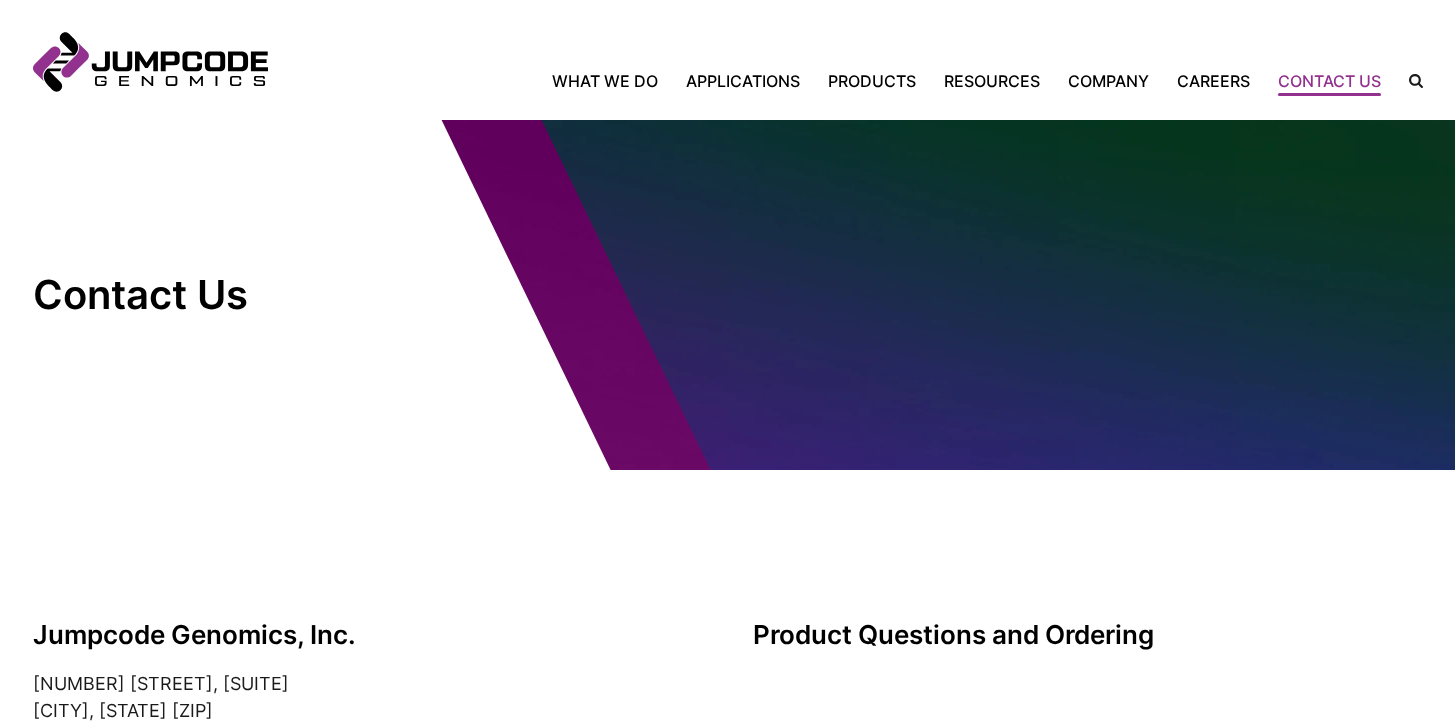scroll, scrollTop: 0, scrollLeft: 0, axis: both 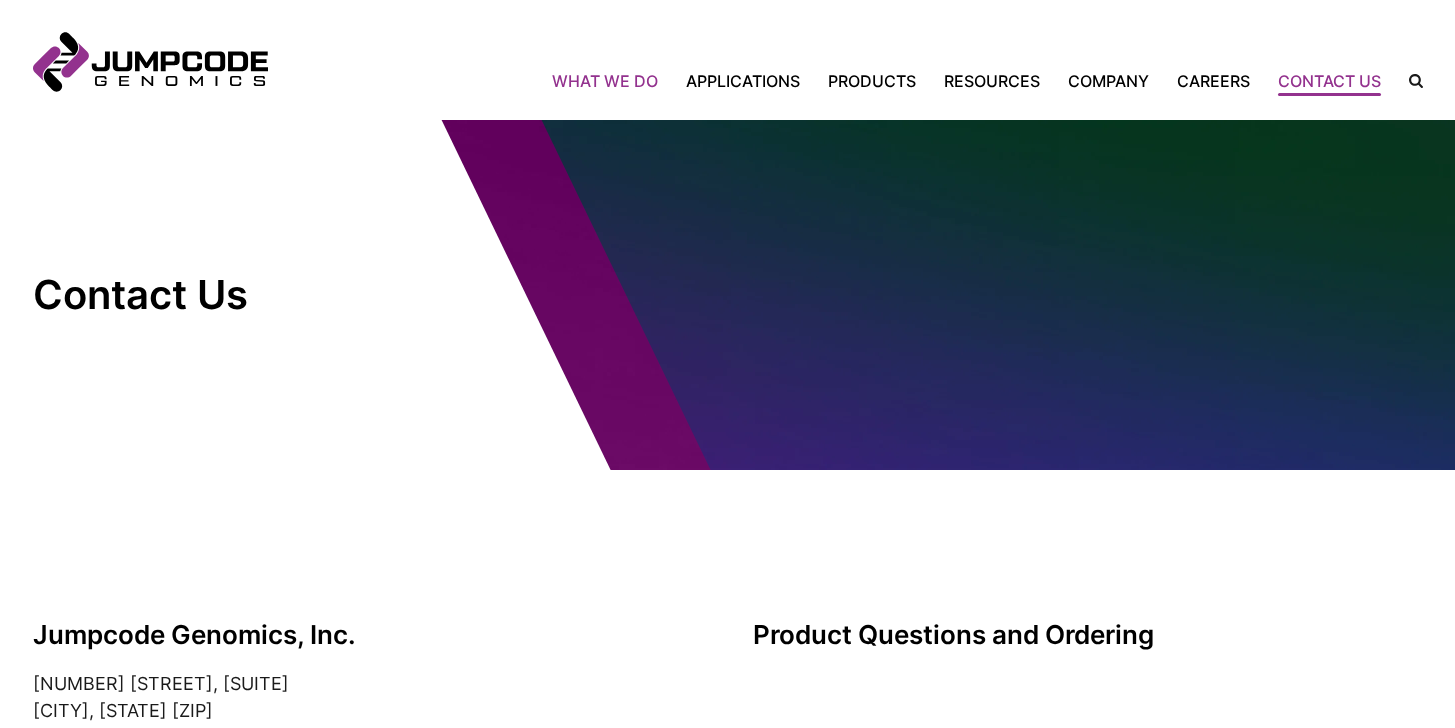 click on "What We Do" at bounding box center (612, 81) 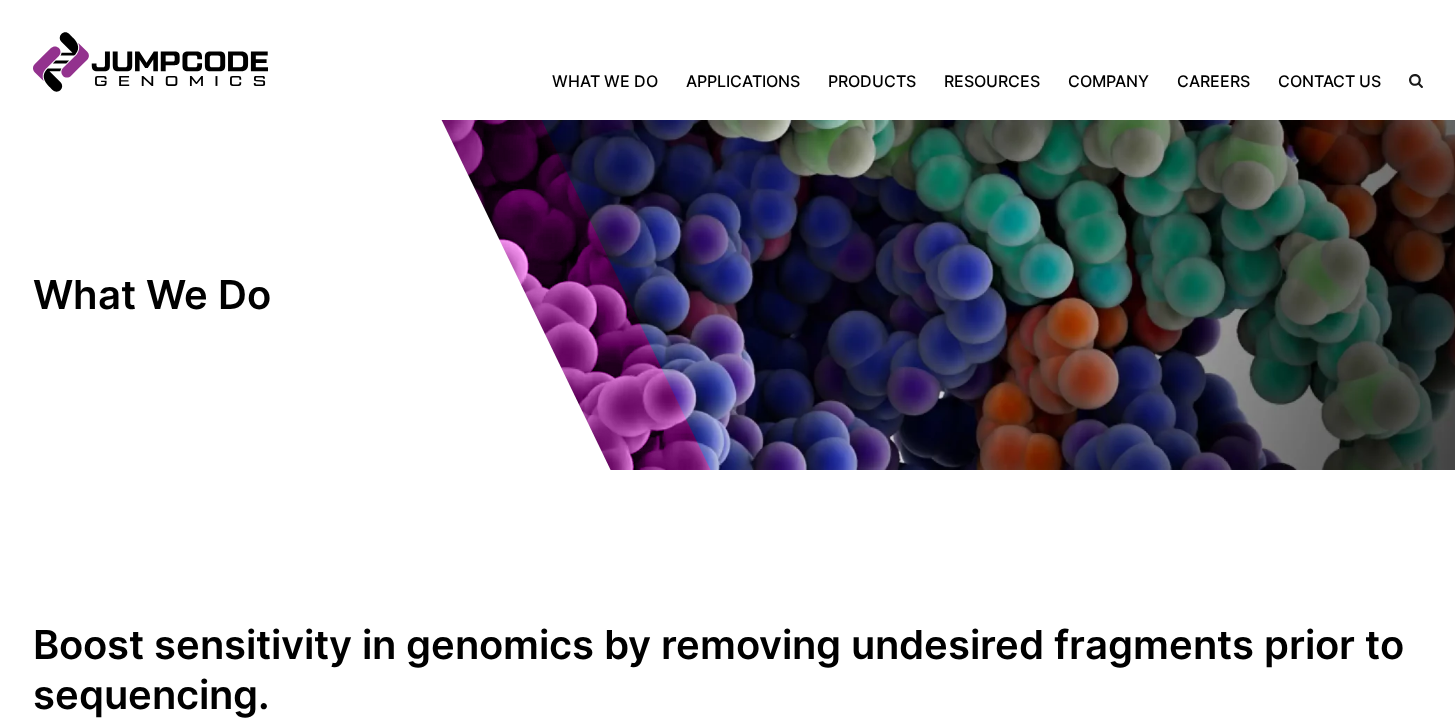 scroll, scrollTop: 0, scrollLeft: 0, axis: both 